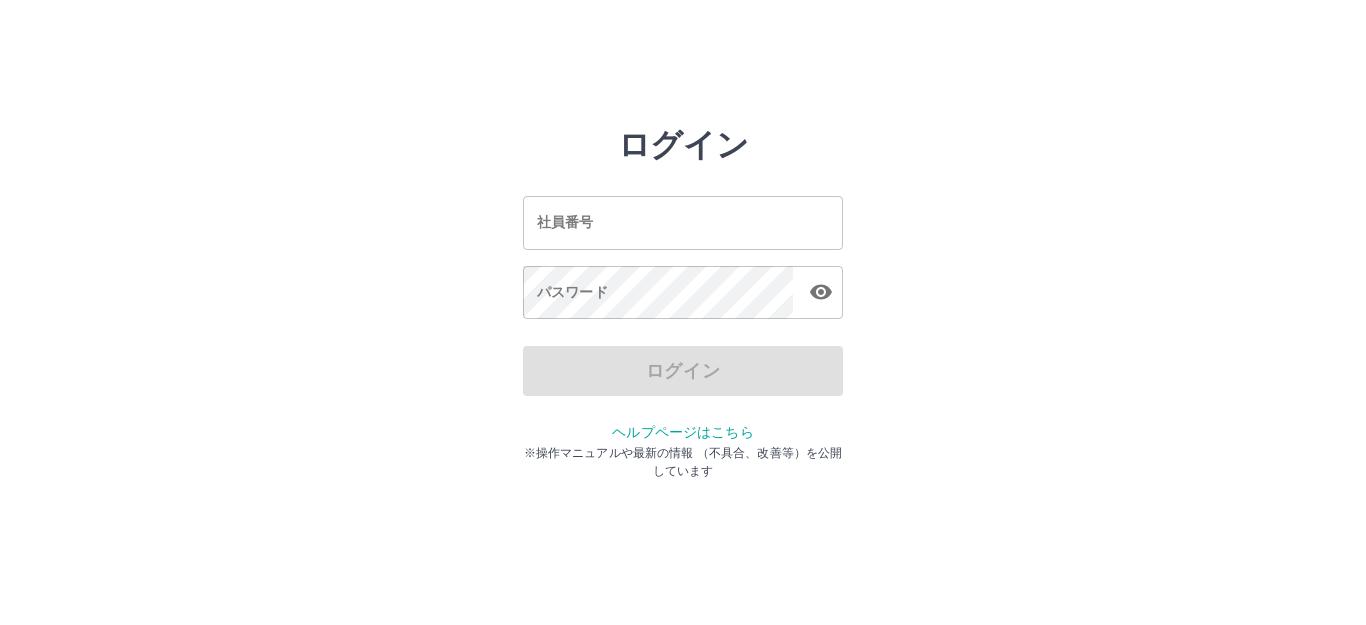 scroll, scrollTop: 0, scrollLeft: 0, axis: both 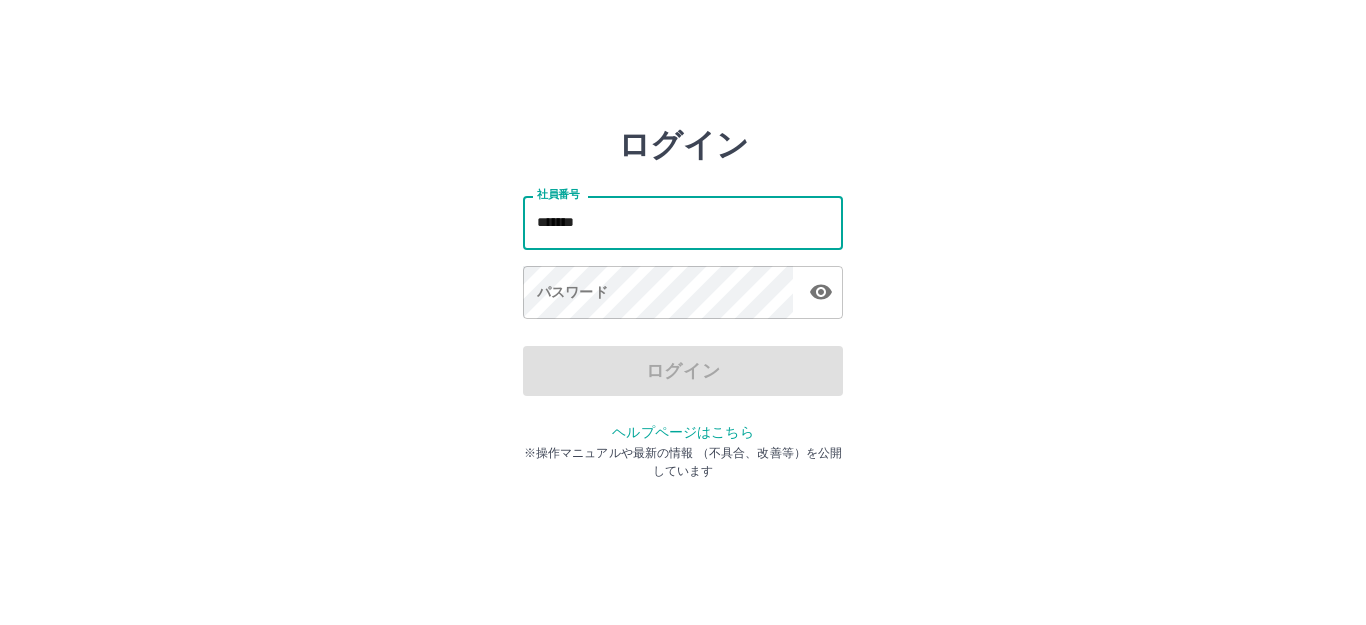 type on "*******" 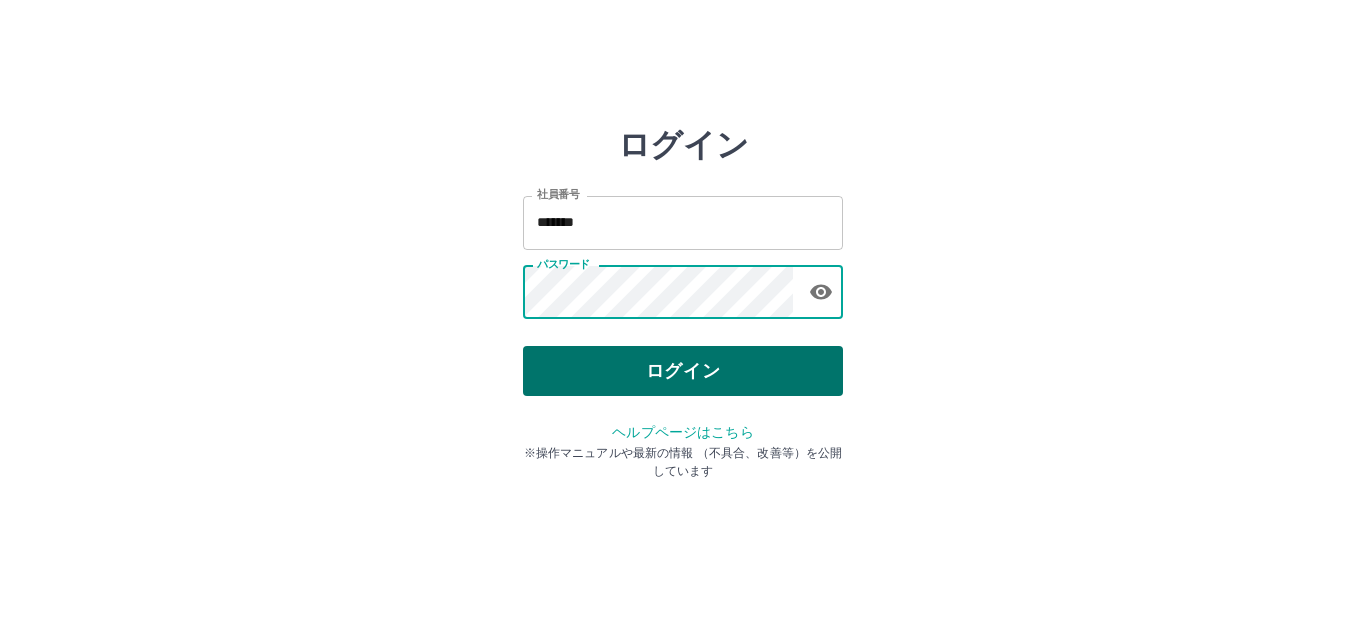 click on "ログイン" at bounding box center [683, 371] 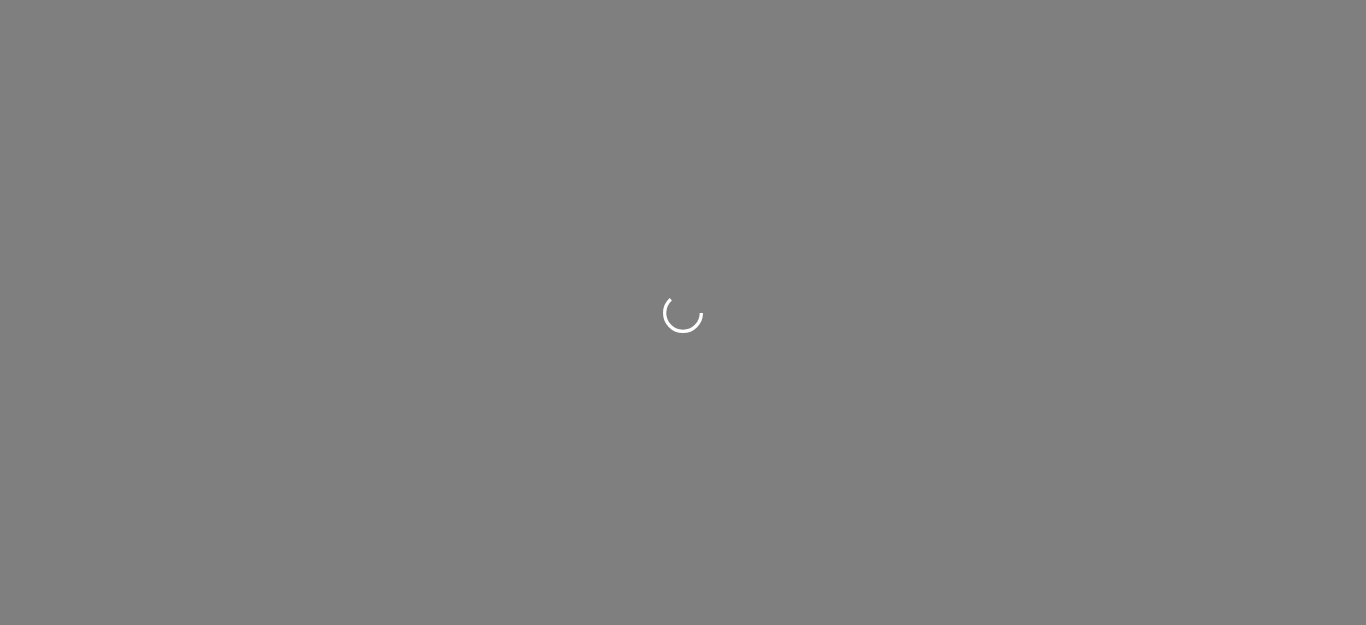 scroll, scrollTop: 0, scrollLeft: 0, axis: both 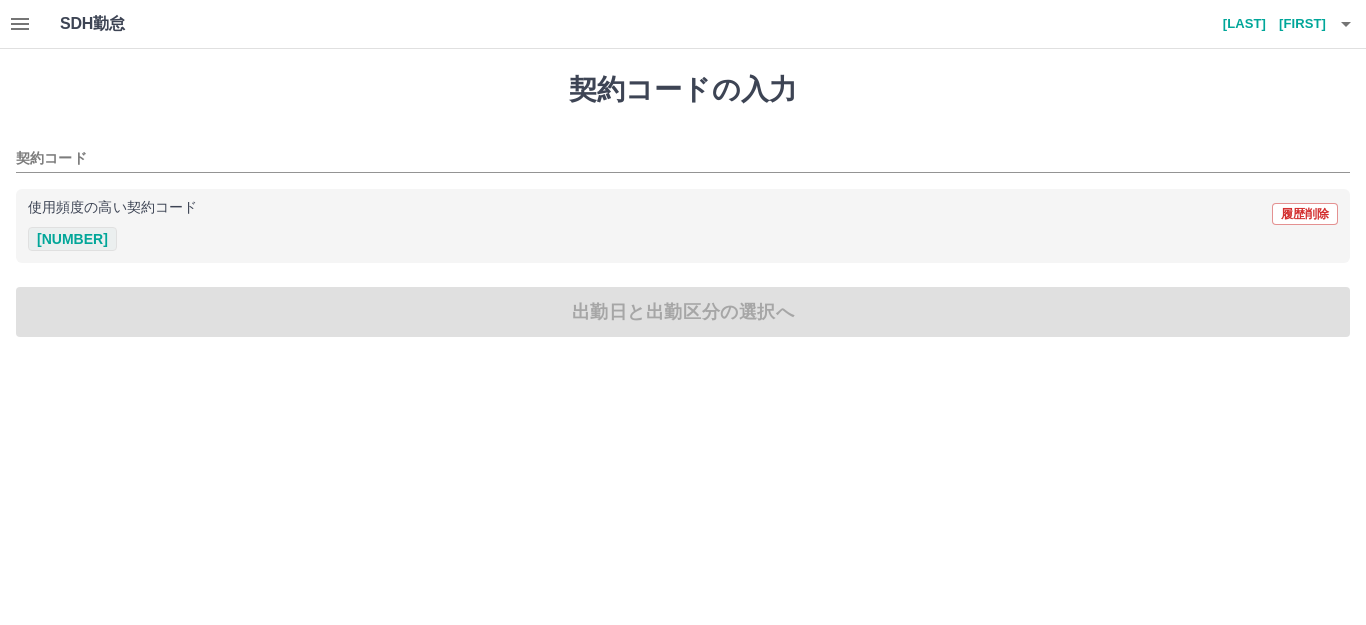 click on "[NUMBER]" at bounding box center [72, 239] 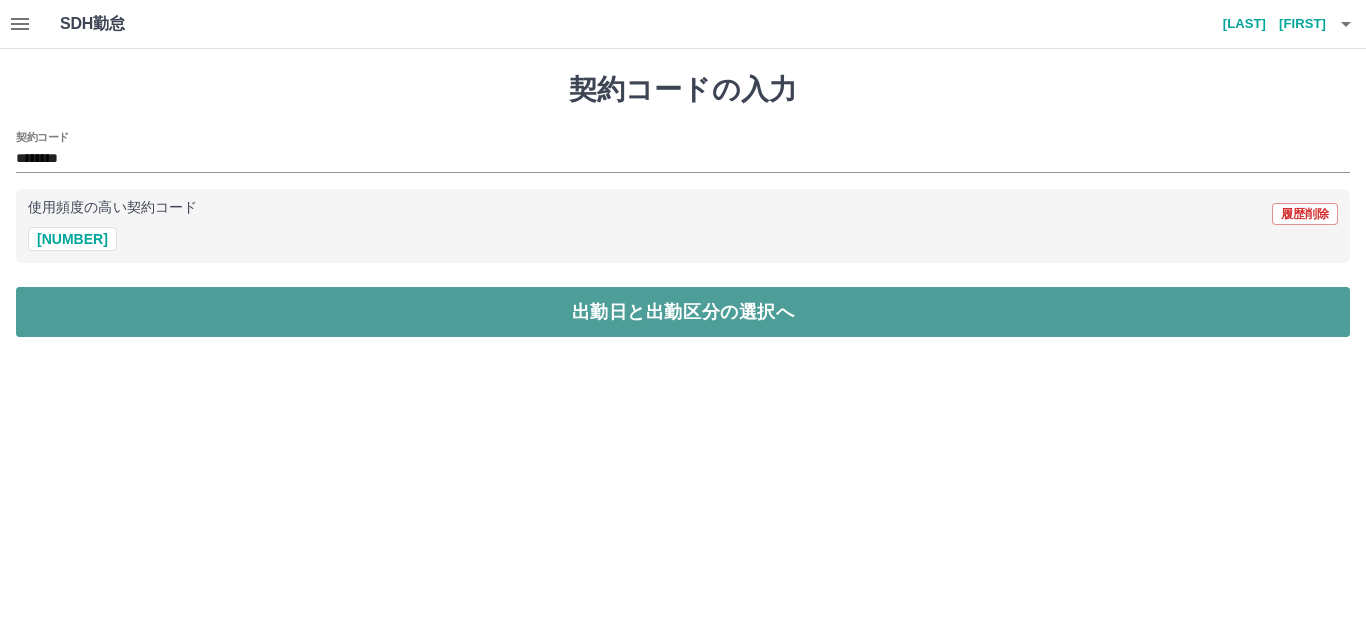 click on "出勤日と出勤区分の選択へ" at bounding box center [683, 312] 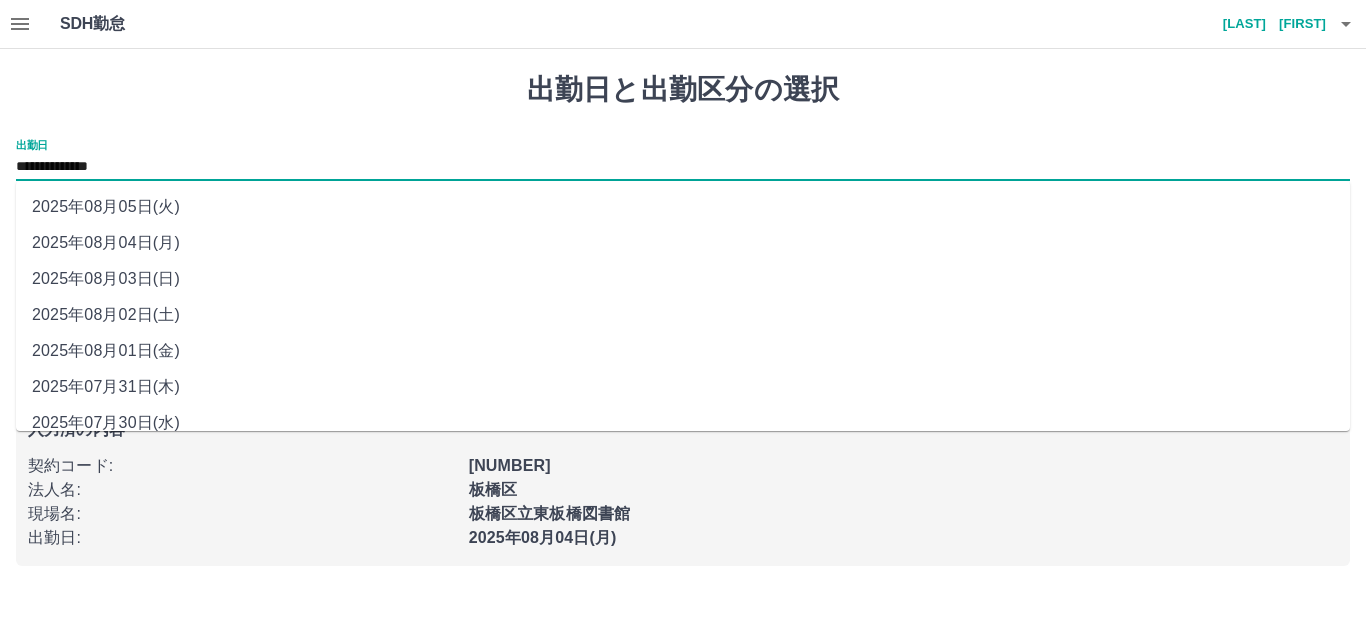 click on "**********" at bounding box center (683, 167) 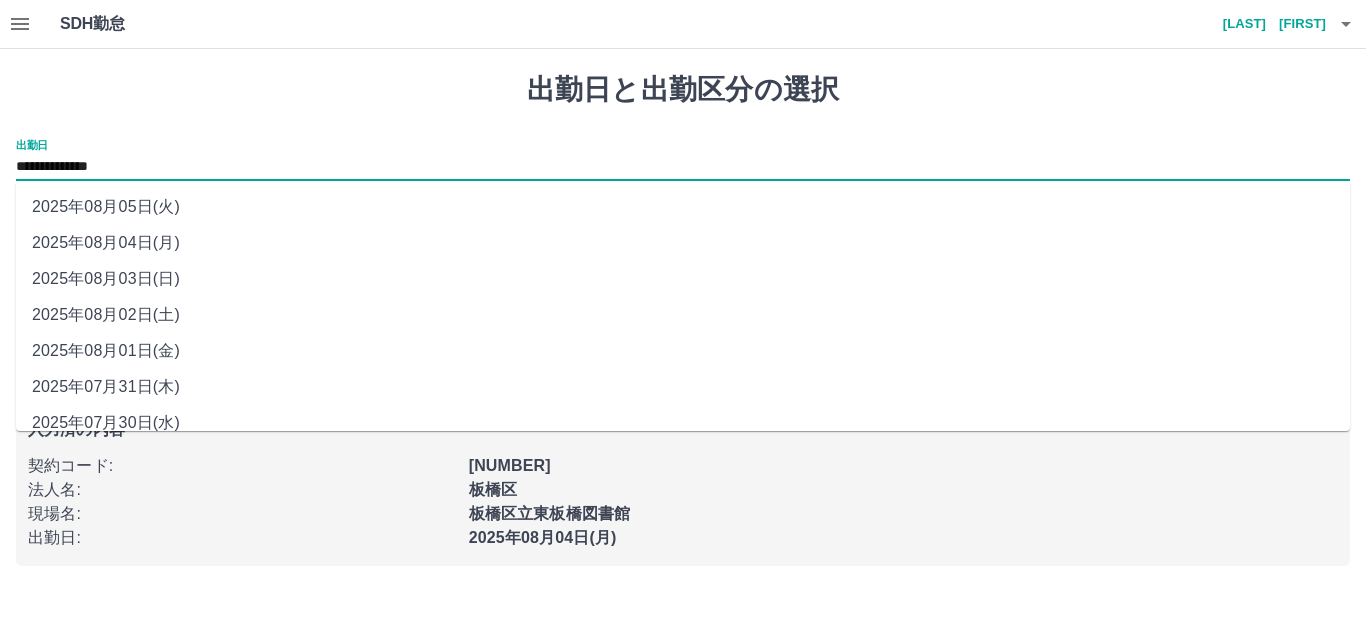 click on "2025年08月03日(日)" at bounding box center [683, 279] 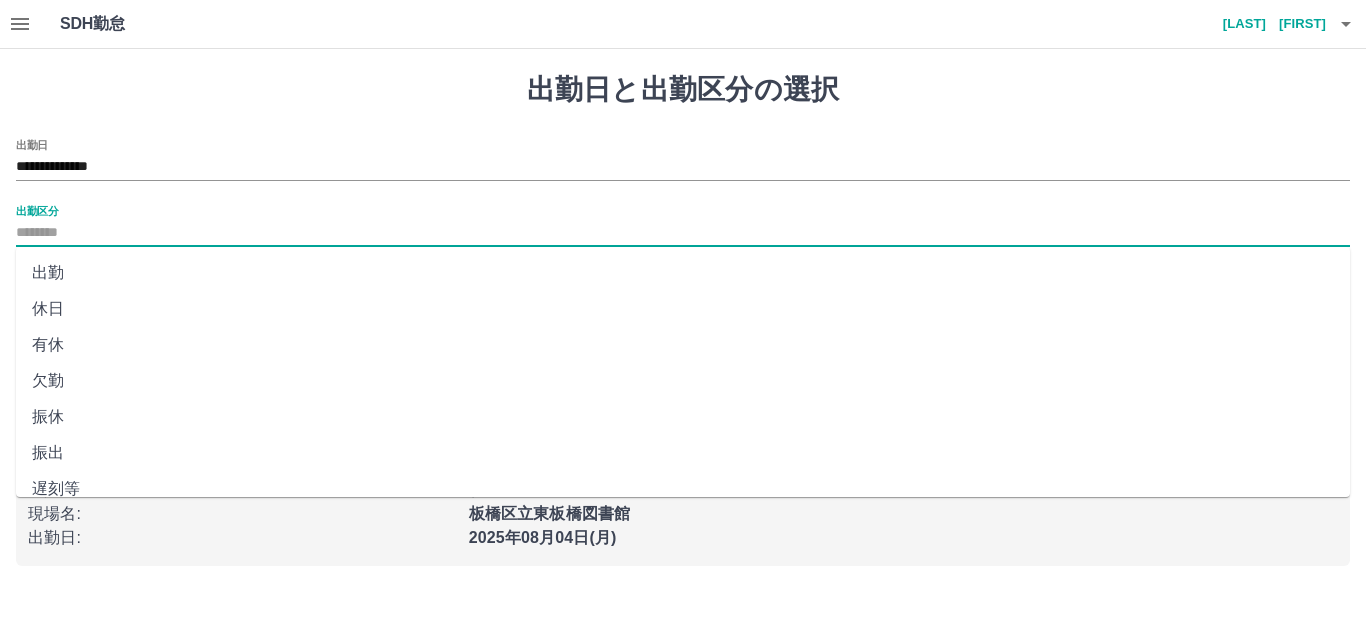 click on "出勤区分" at bounding box center [683, 233] 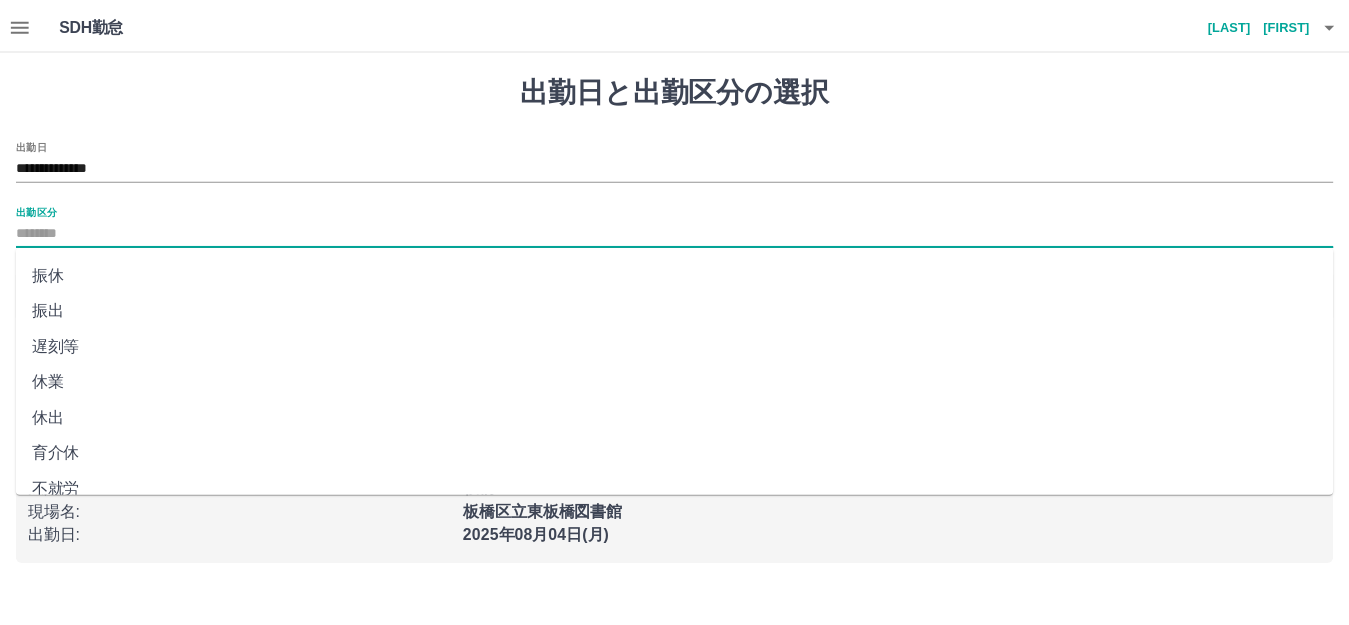scroll, scrollTop: 400, scrollLeft: 0, axis: vertical 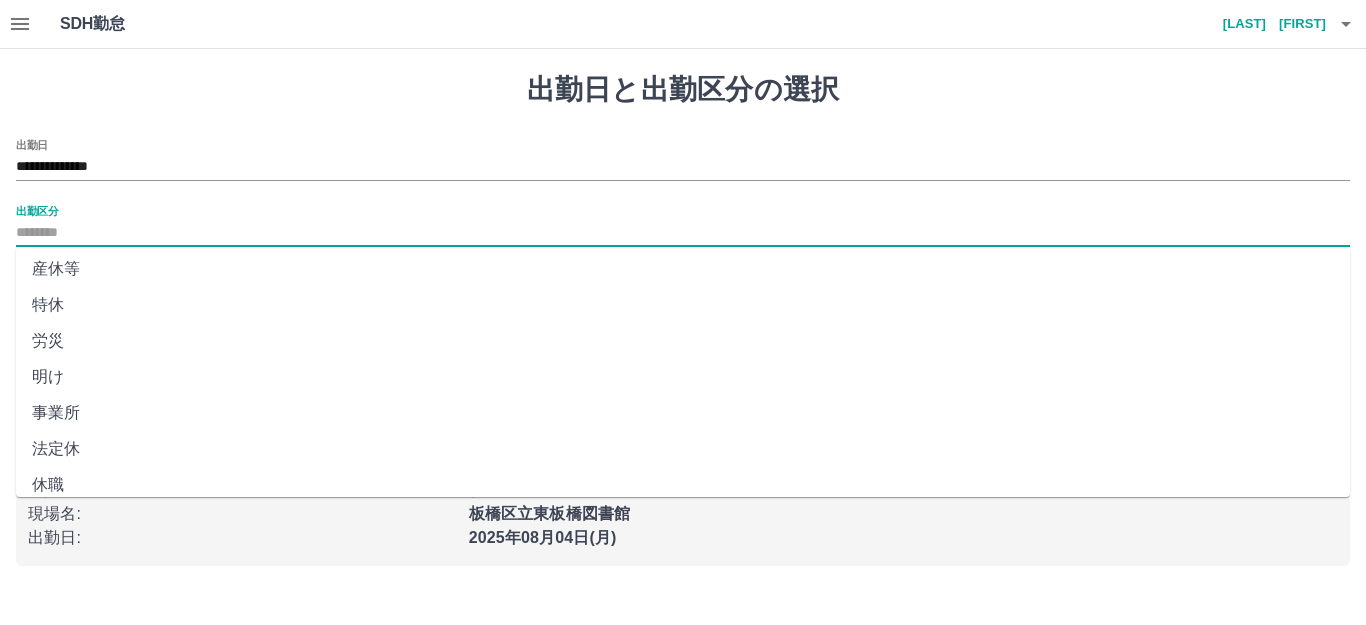 click on "法定休" at bounding box center [683, 449] 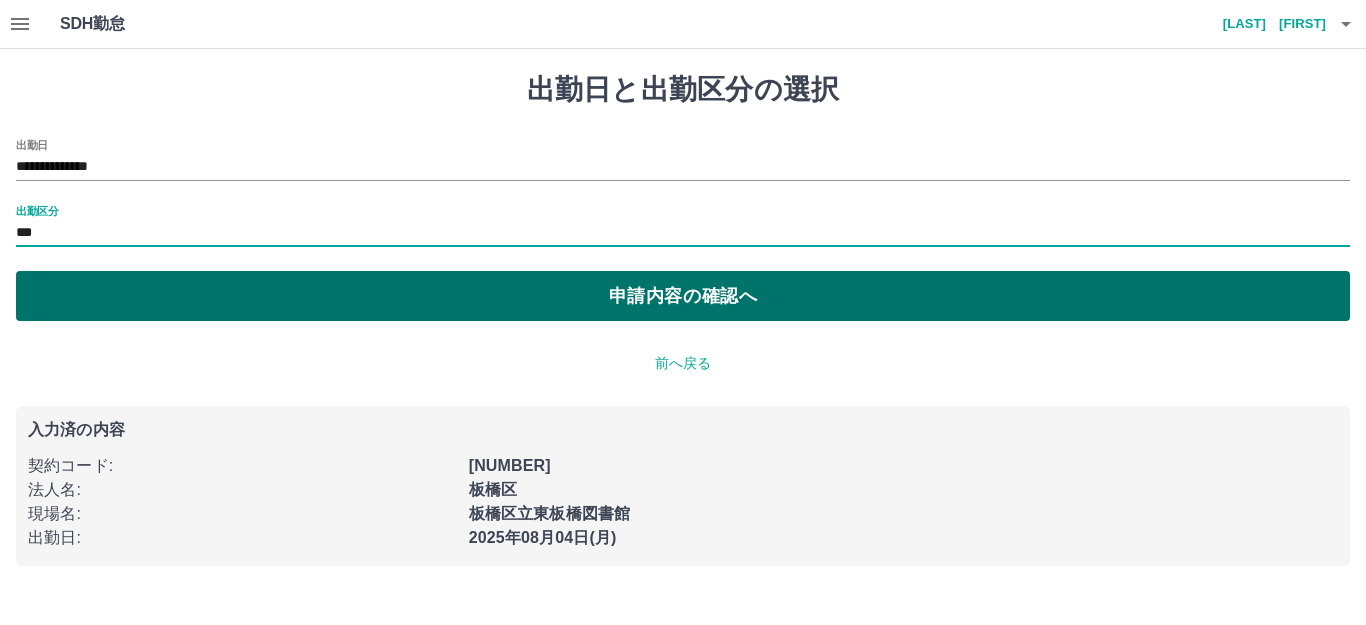 click on "申請内容の確認へ" at bounding box center (683, 296) 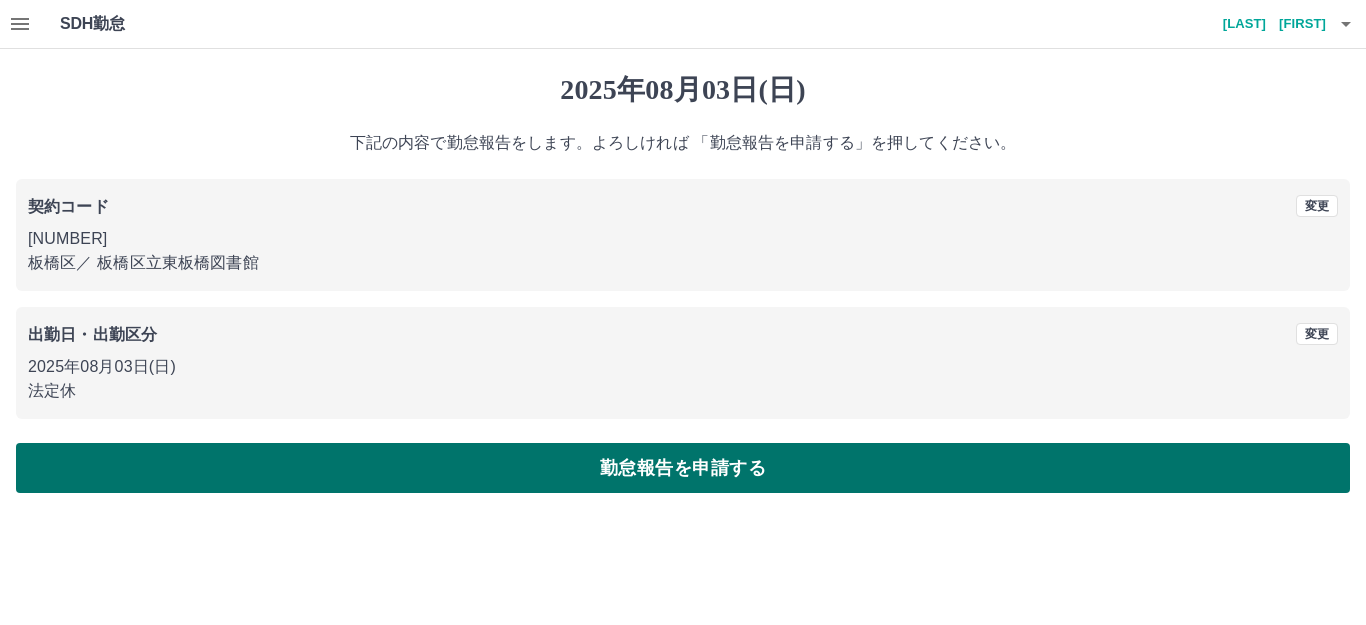 click on "勤怠報告を申請する" at bounding box center (683, 468) 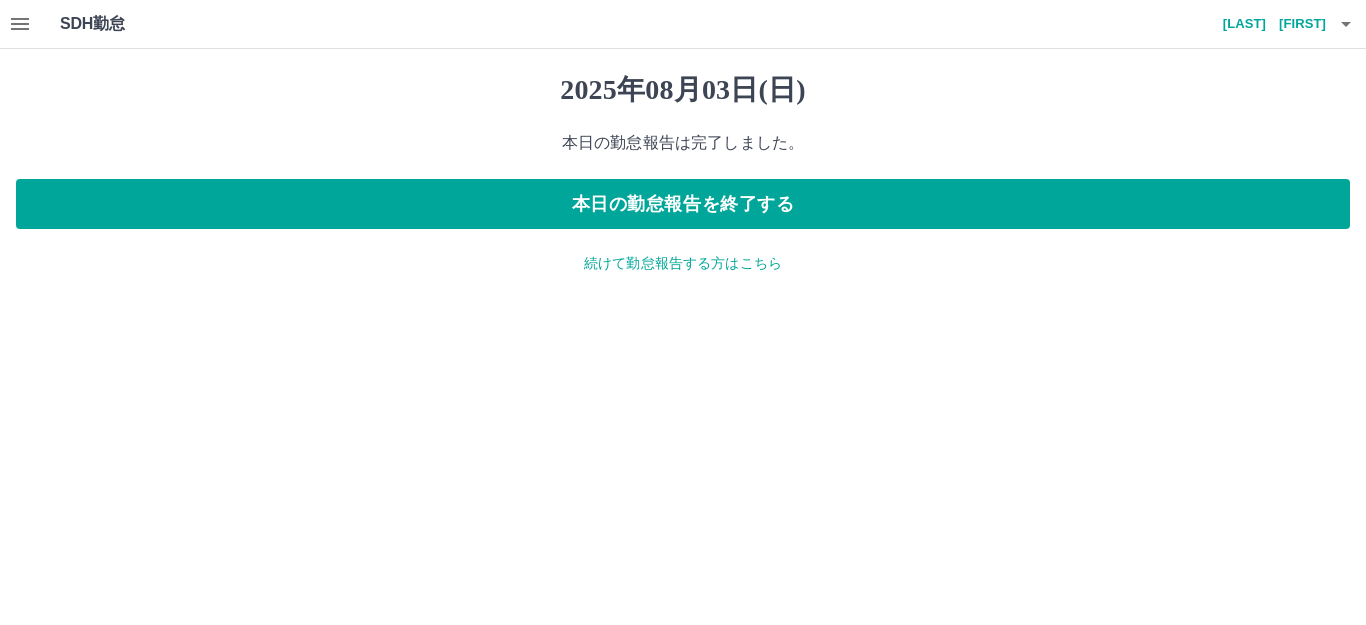 click on "続けて勤怠報告する方はこちら" at bounding box center (683, 263) 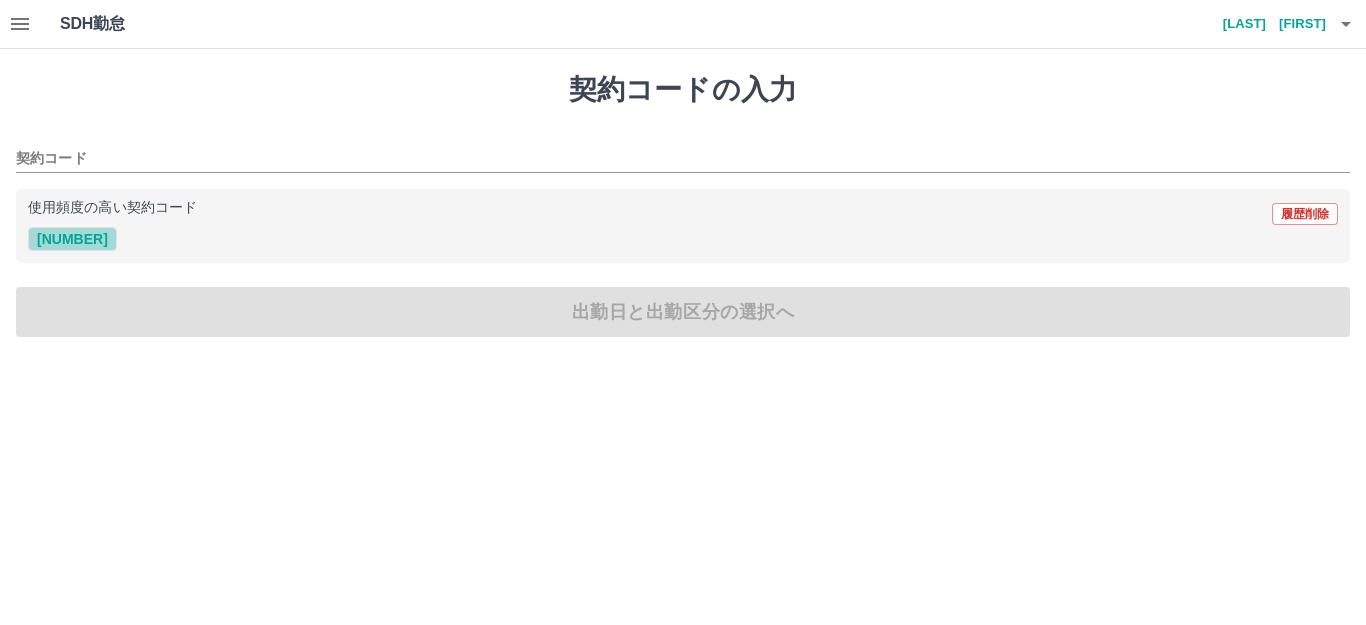 click on "[NUMBER]" at bounding box center (72, 239) 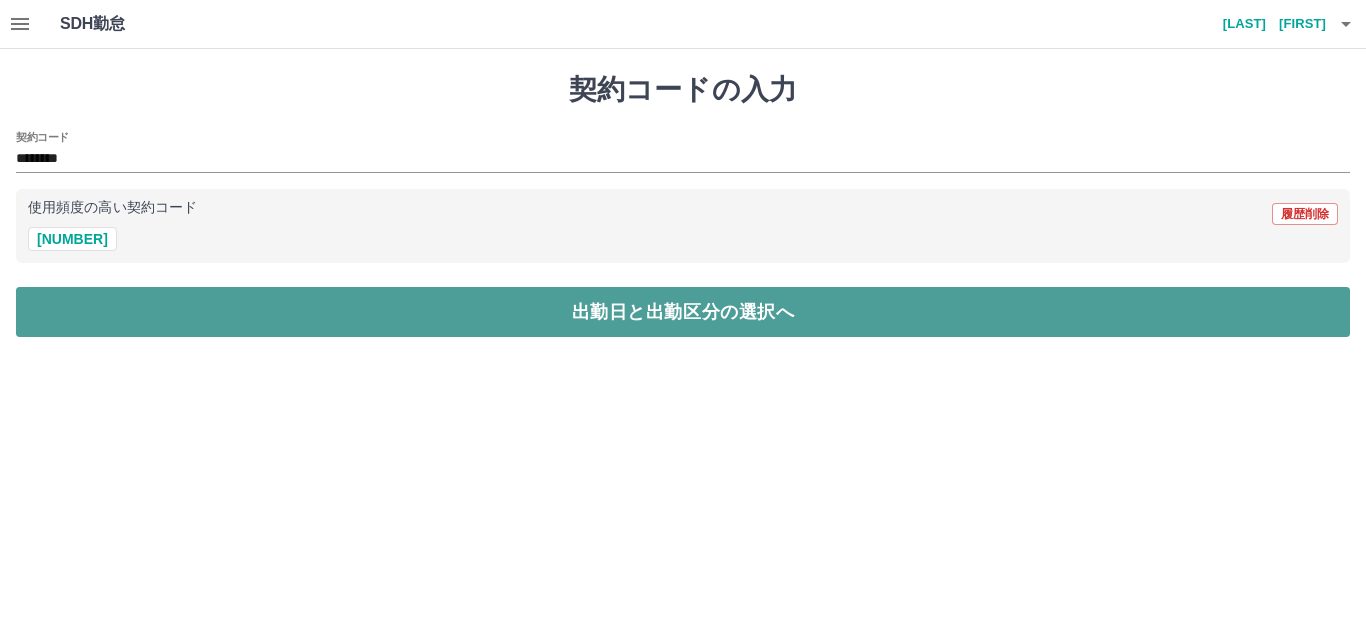 click on "出勤日と出勤区分の選択へ" at bounding box center (683, 312) 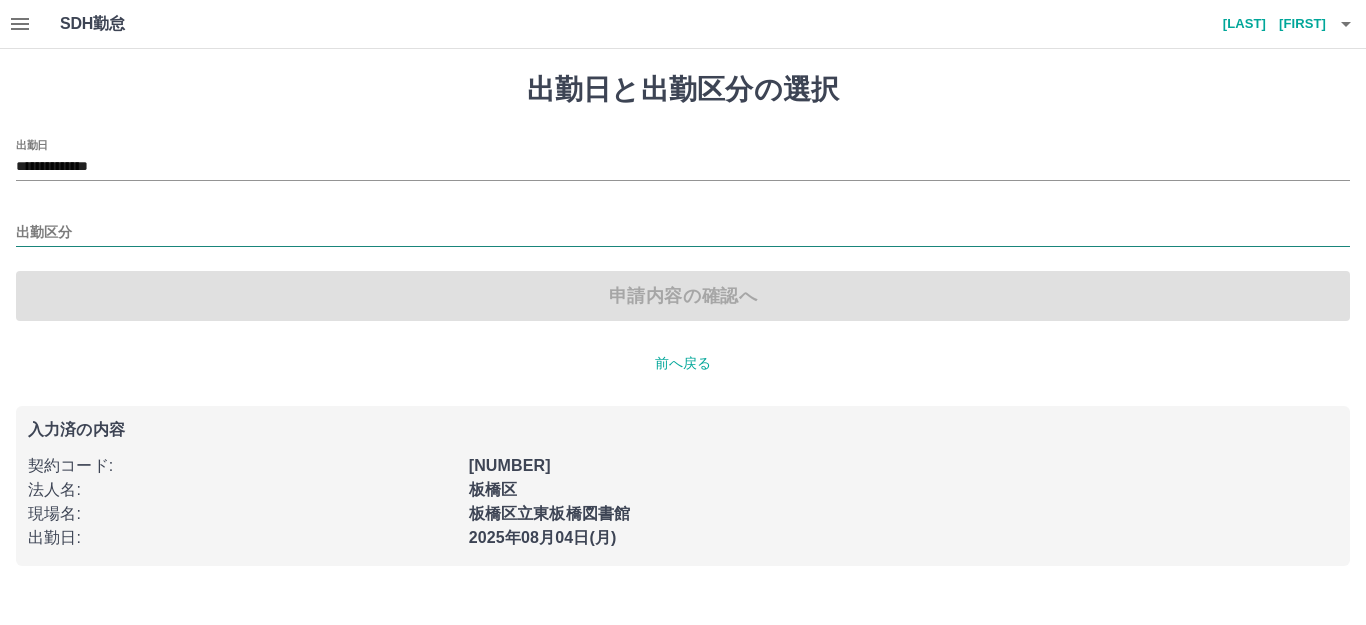 click on "出勤区分" at bounding box center [683, 233] 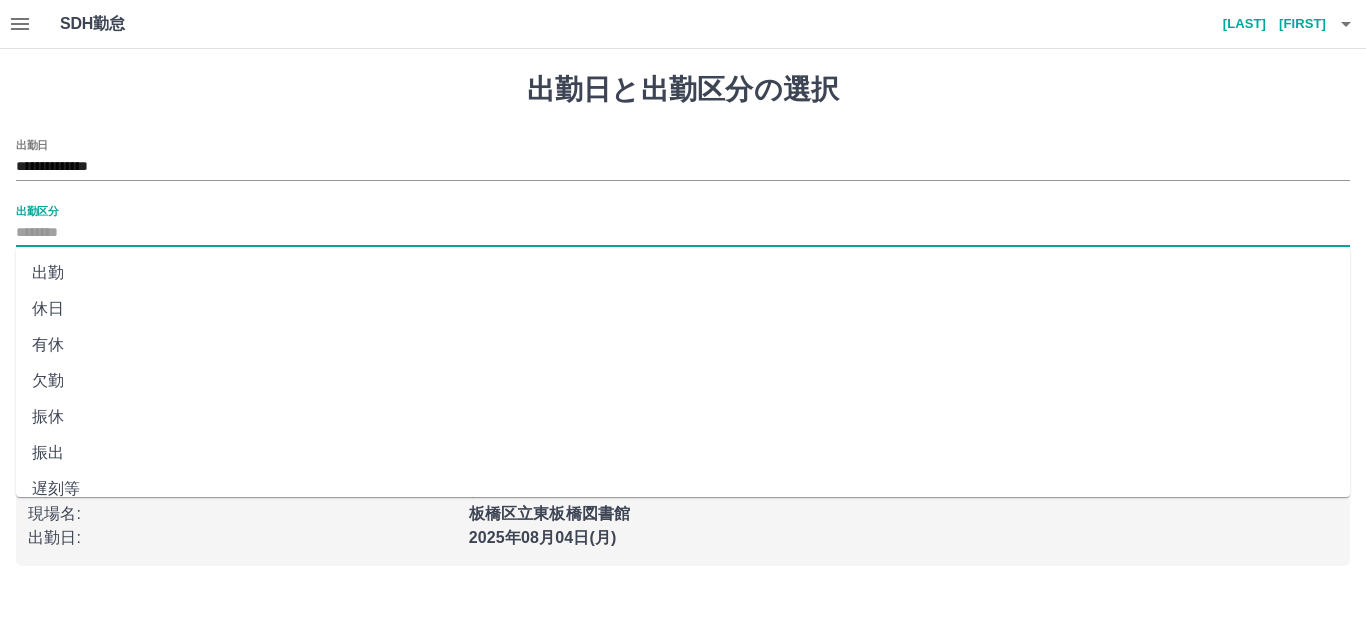 click on "出勤" at bounding box center (683, 273) 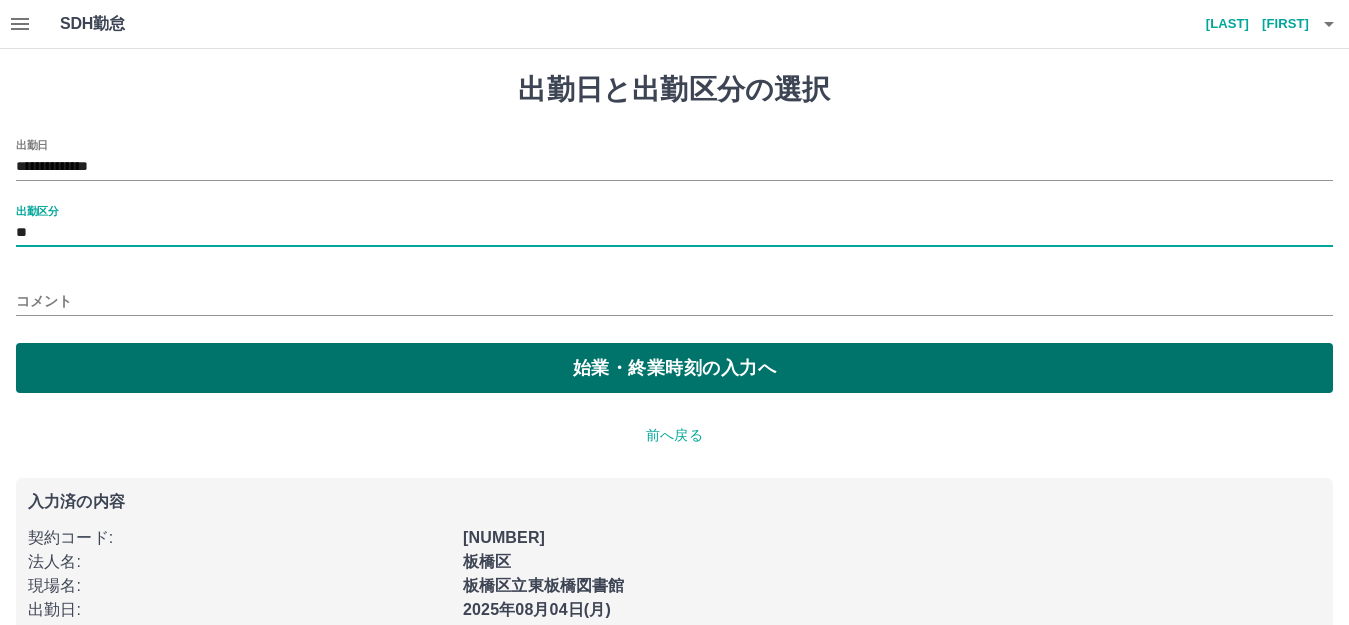 click on "始業・終業時刻の入力へ" at bounding box center (674, 368) 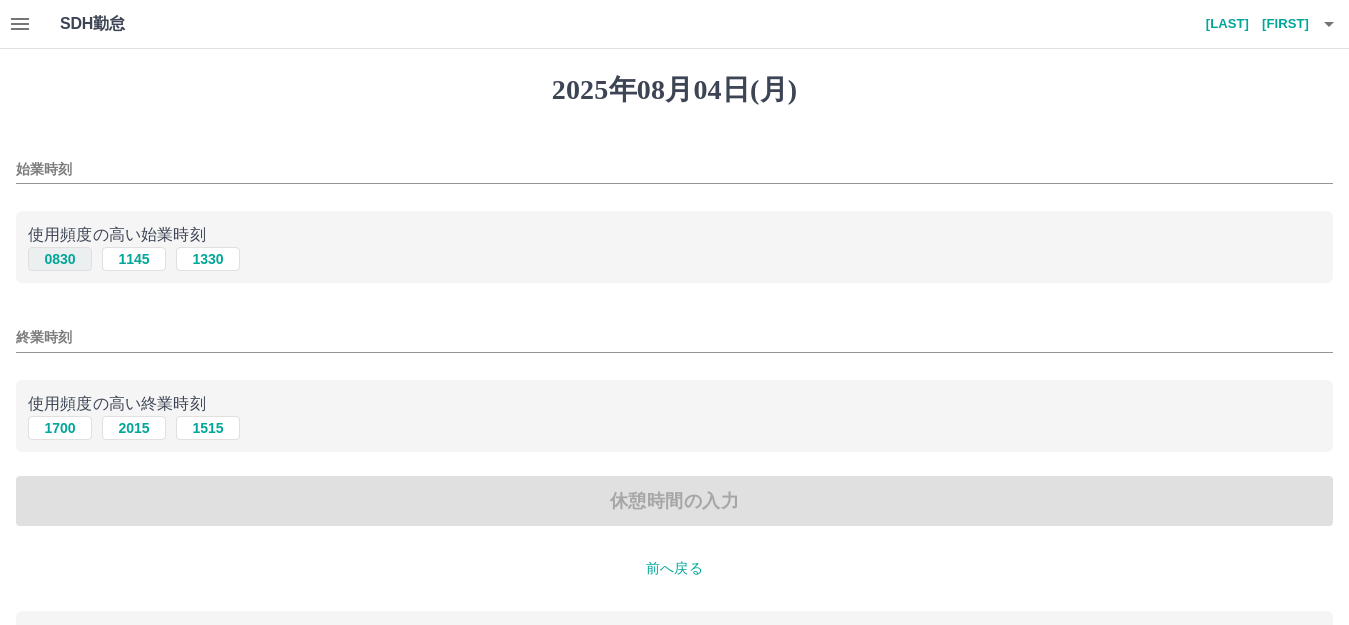 click on "0830" at bounding box center [60, 259] 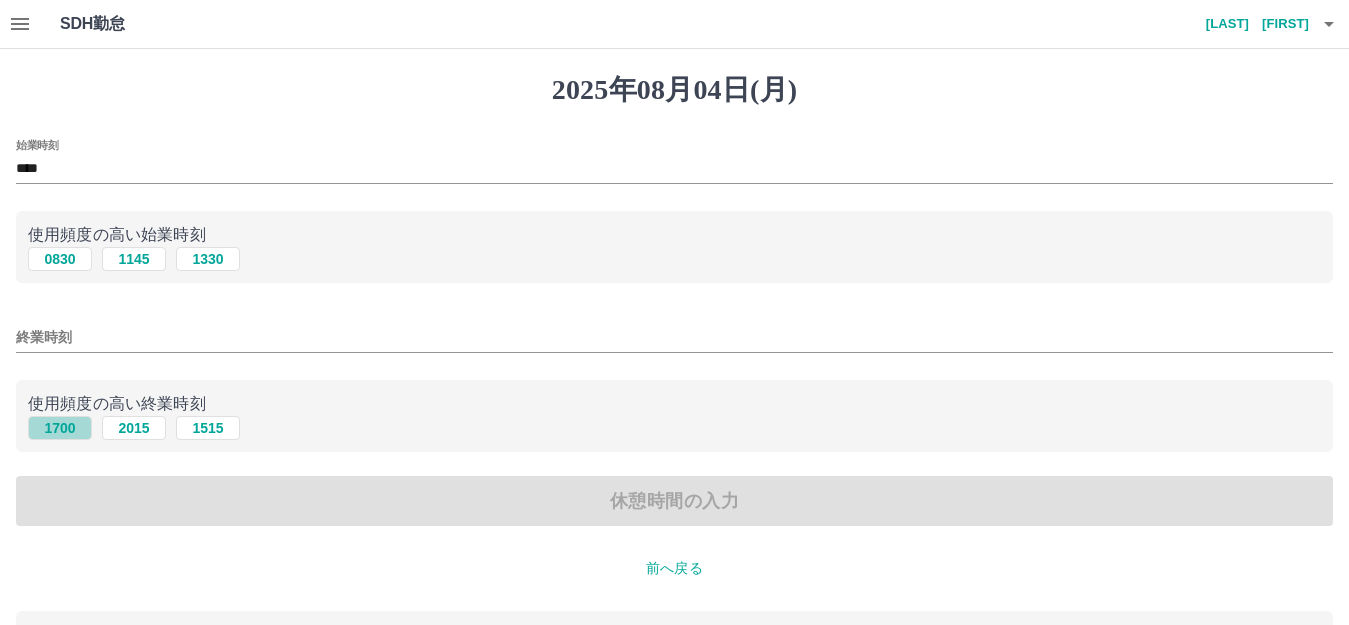 click on "1700" at bounding box center (60, 428) 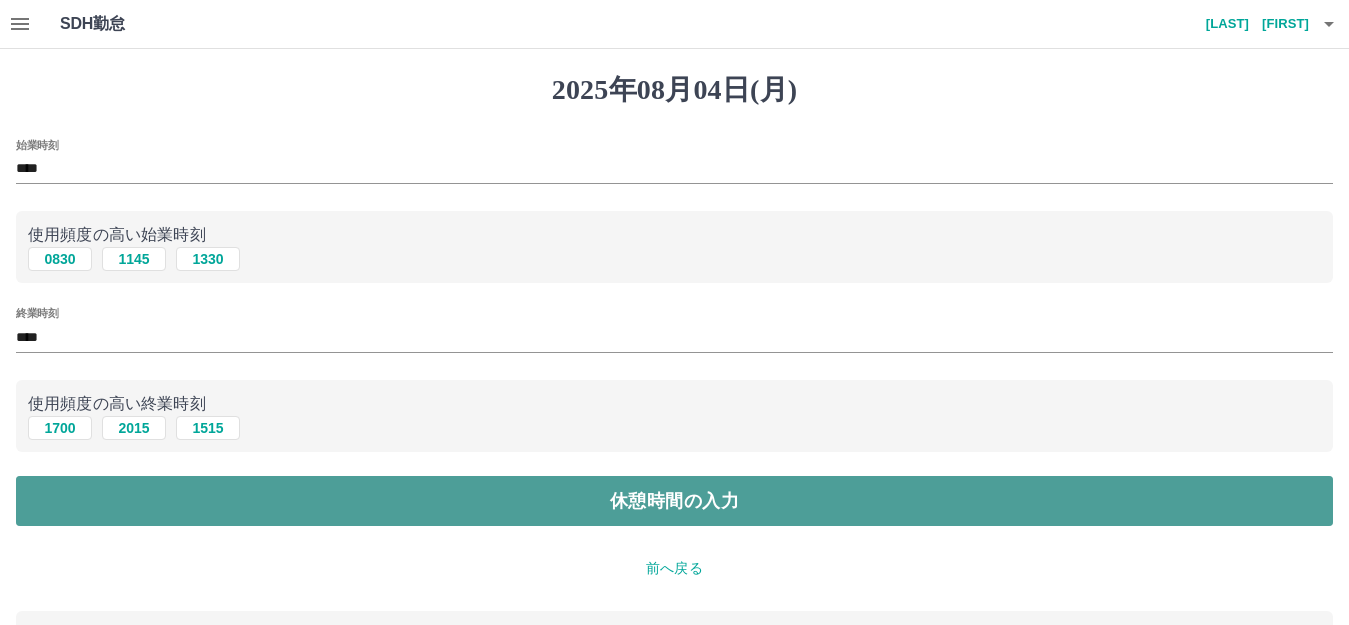 click on "休憩時間の入力" at bounding box center [674, 501] 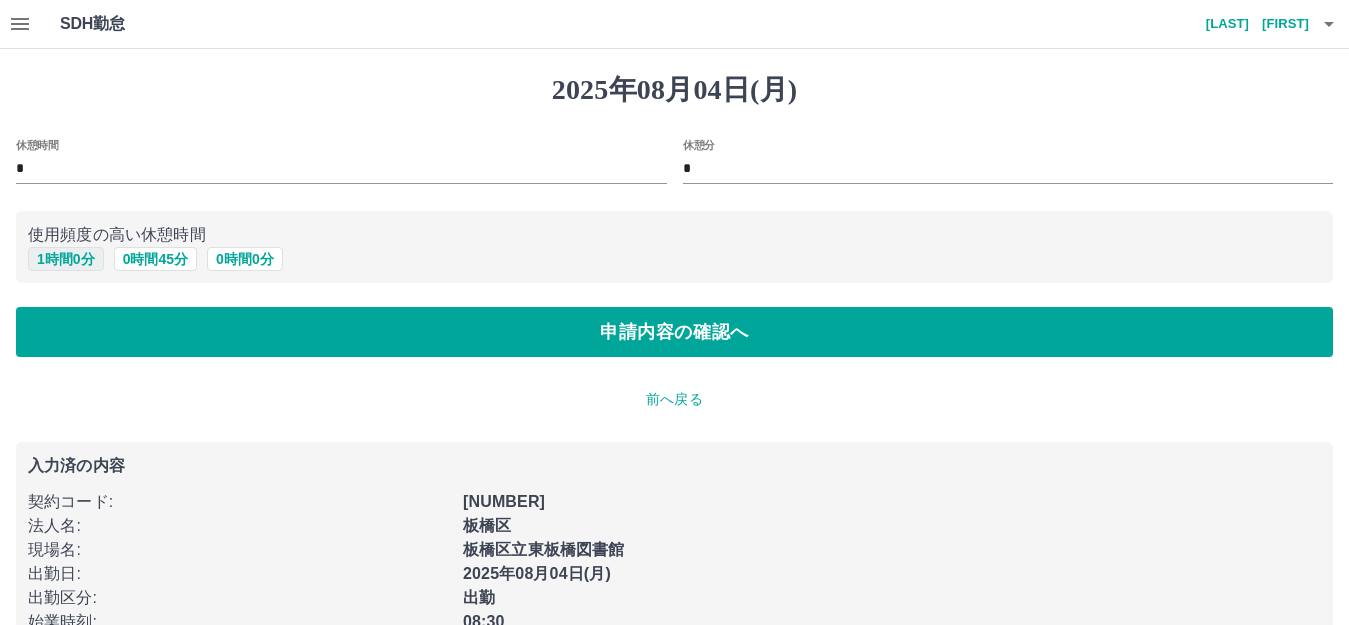 click on "1 時間 0 分" at bounding box center (66, 259) 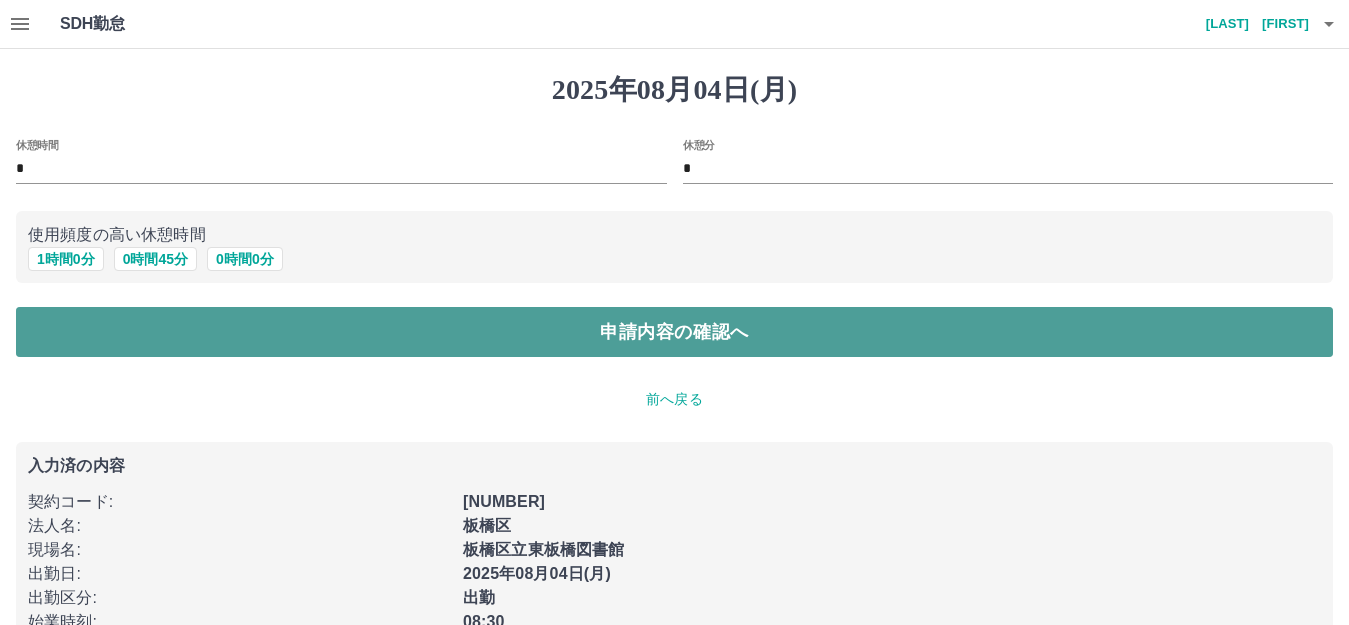 click on "申請内容の確認へ" at bounding box center (674, 332) 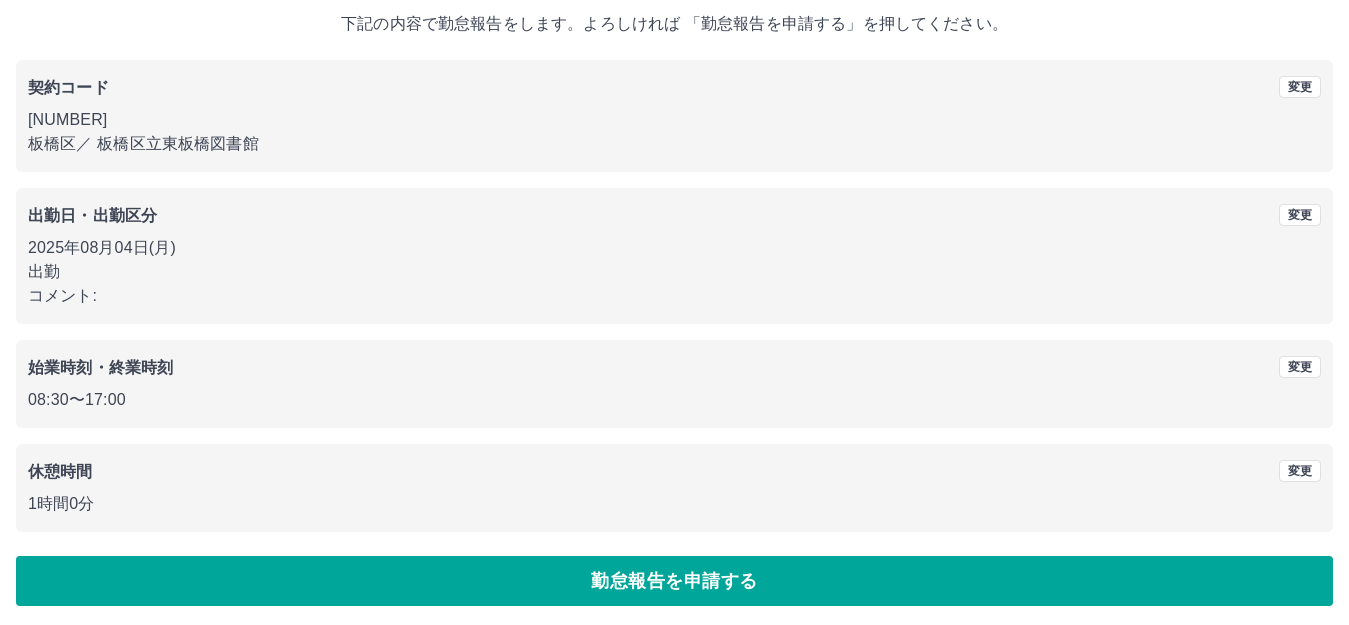 scroll, scrollTop: 124, scrollLeft: 0, axis: vertical 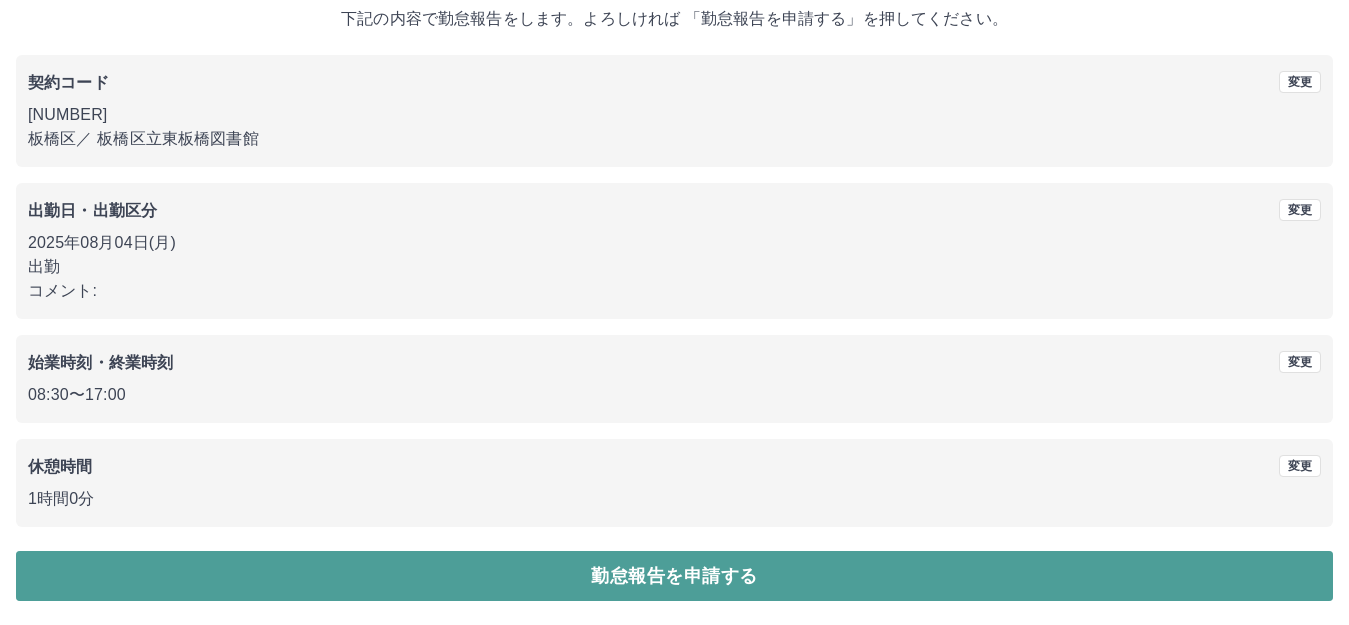 click on "勤怠報告を申請する" at bounding box center [674, 576] 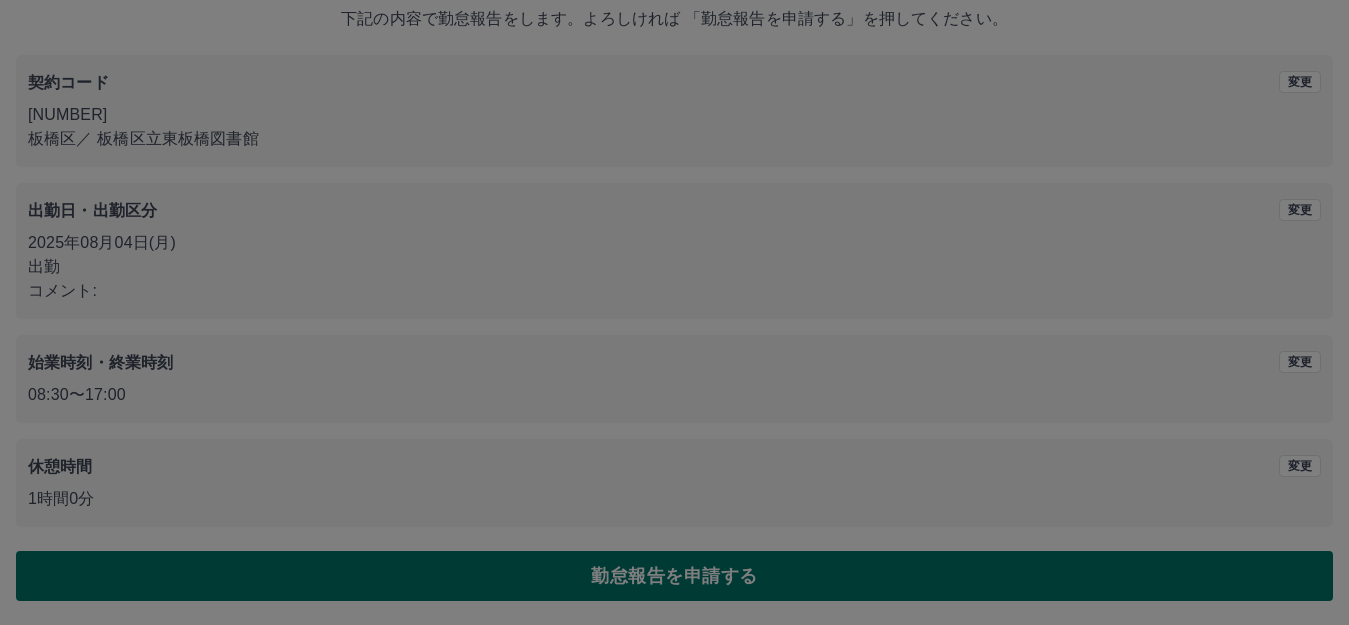 scroll, scrollTop: 0, scrollLeft: 0, axis: both 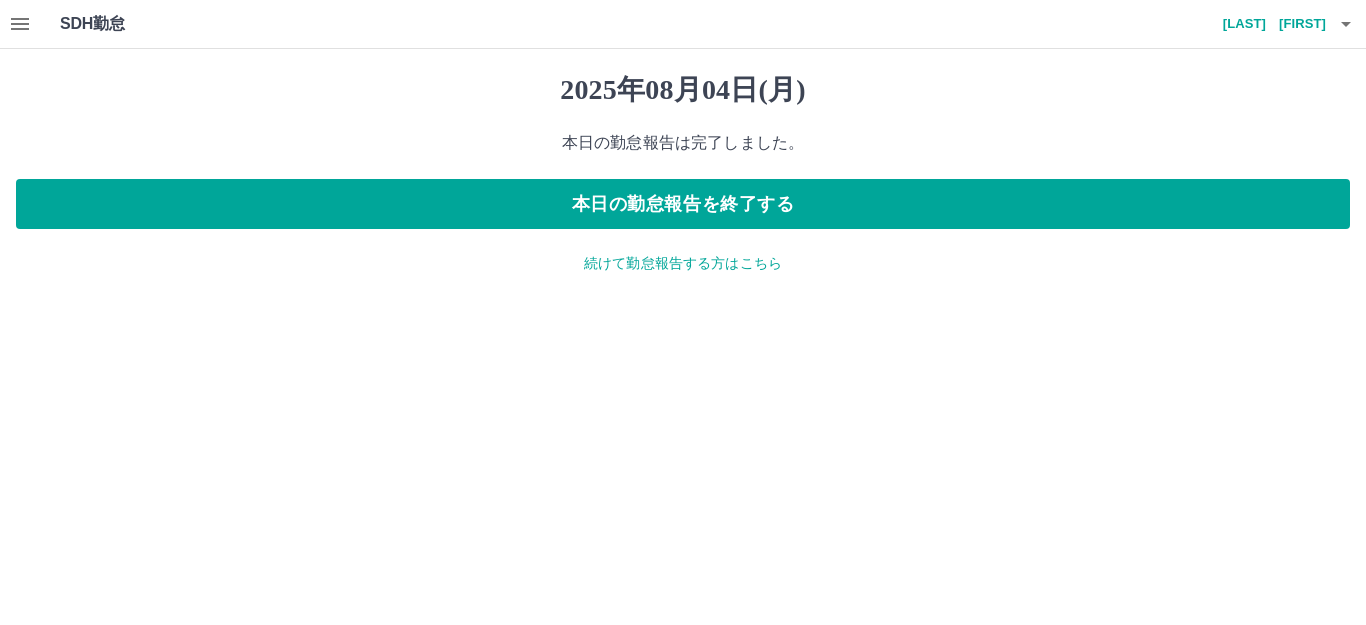click 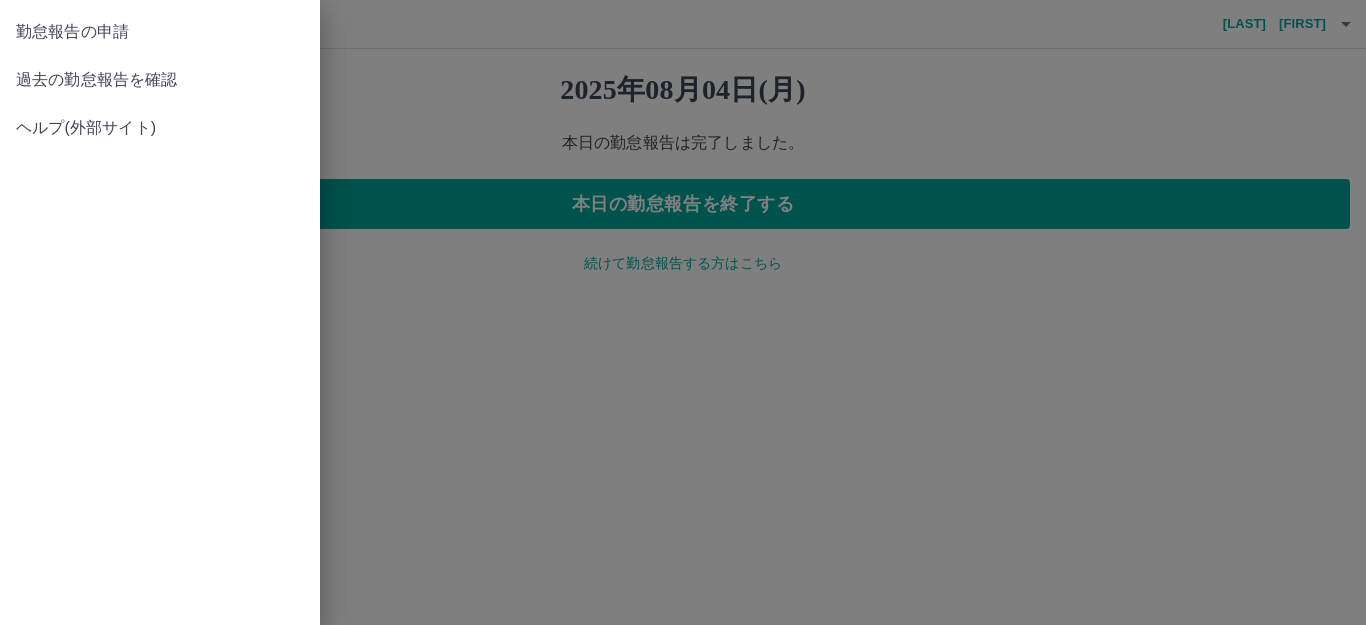 click on "過去の勤怠報告を確認" at bounding box center (160, 80) 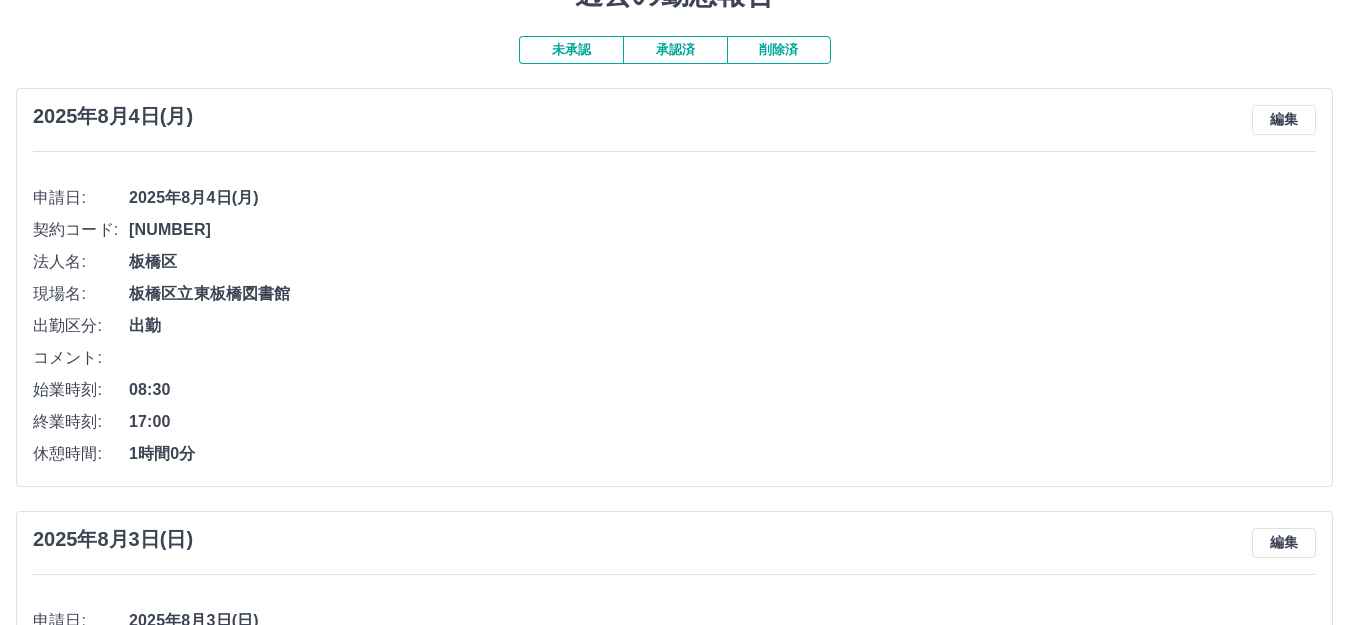 scroll, scrollTop: 0, scrollLeft: 0, axis: both 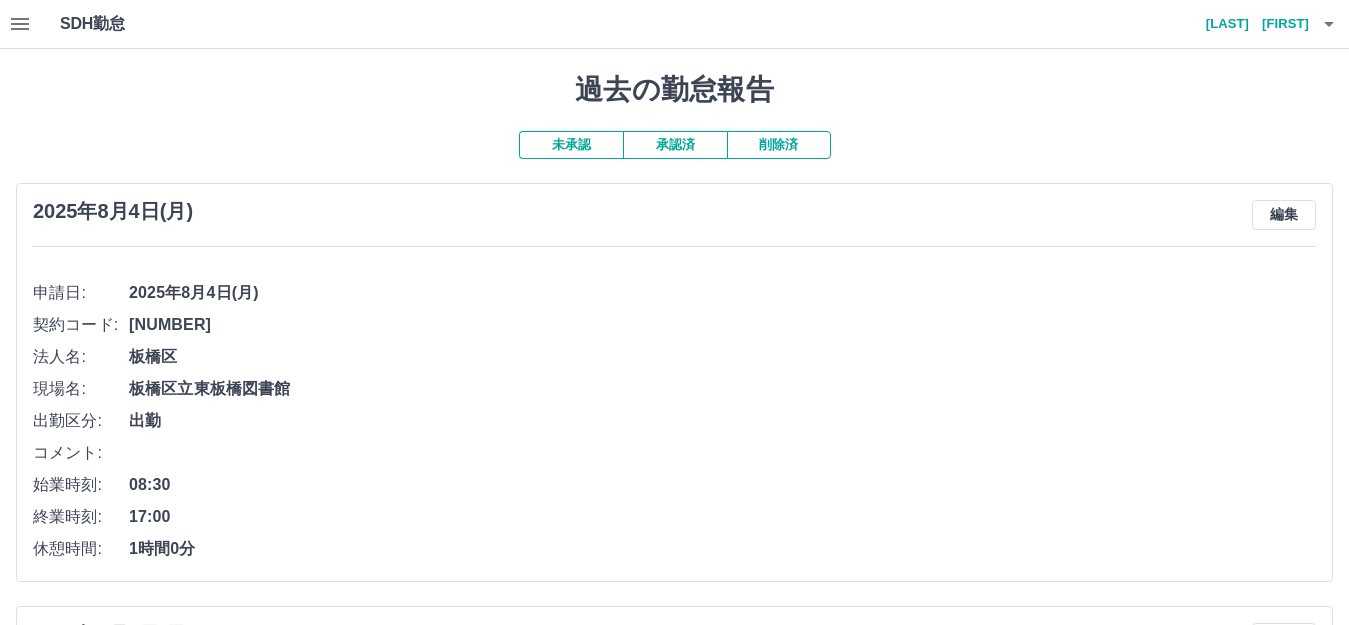 click on "承認済" at bounding box center [675, 145] 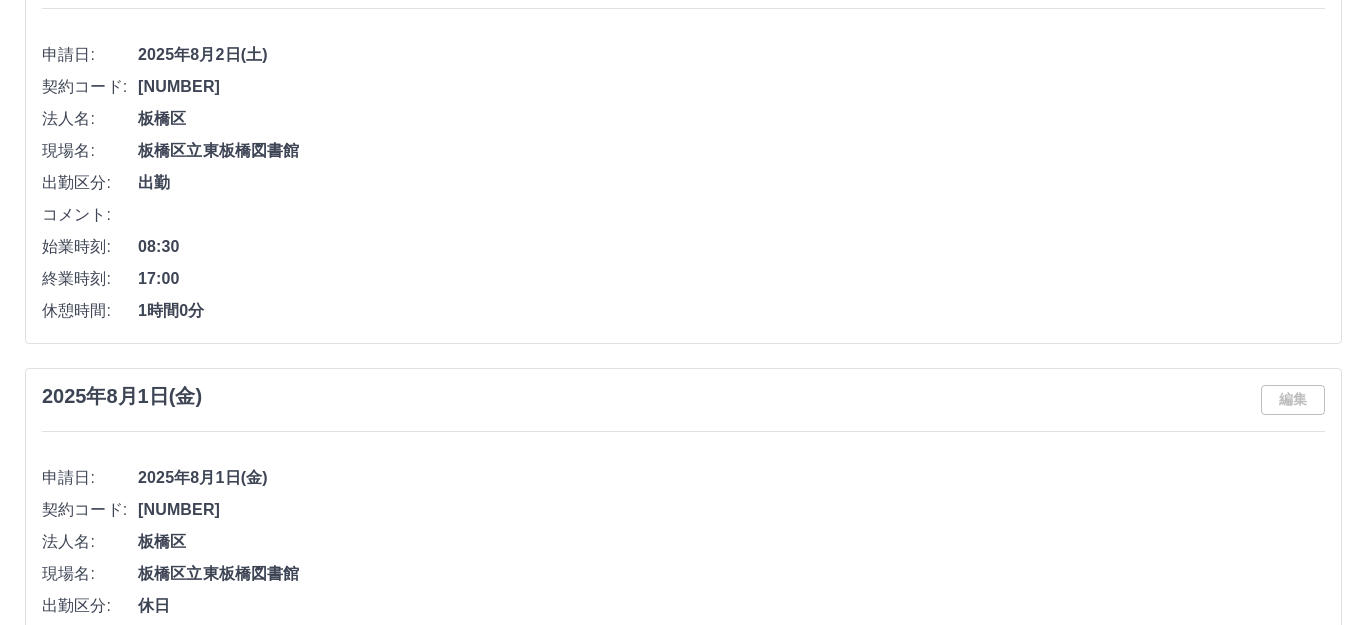 scroll, scrollTop: 0, scrollLeft: 0, axis: both 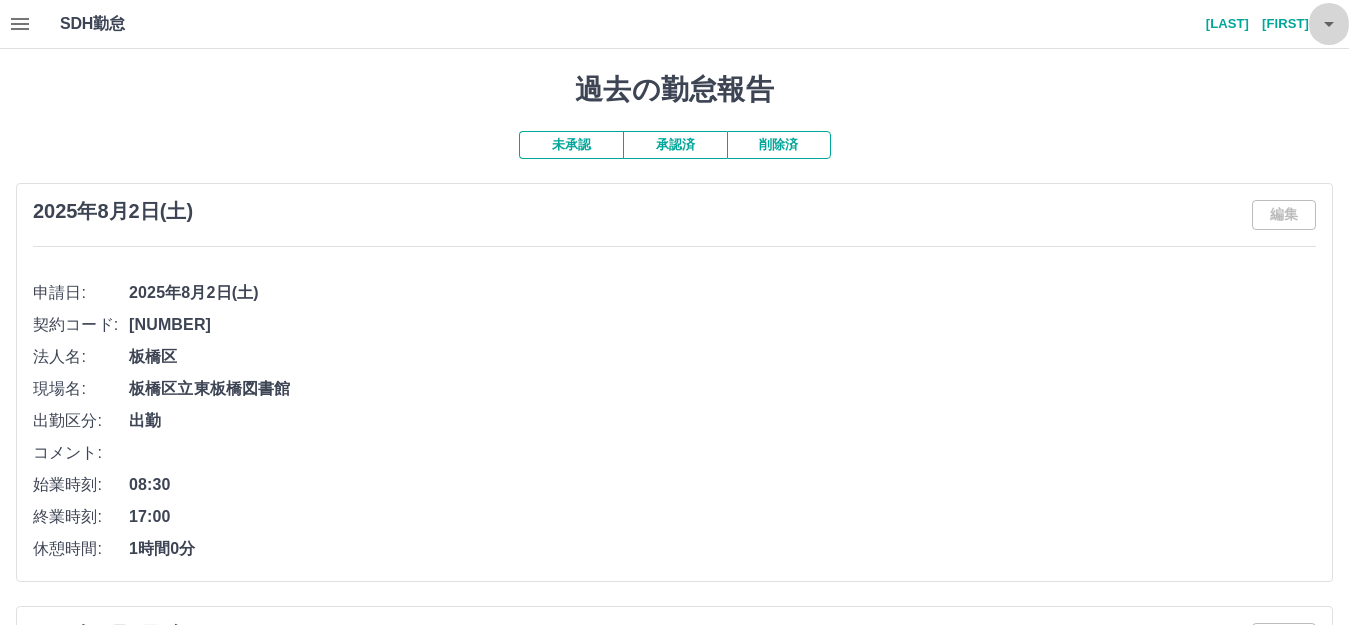 click 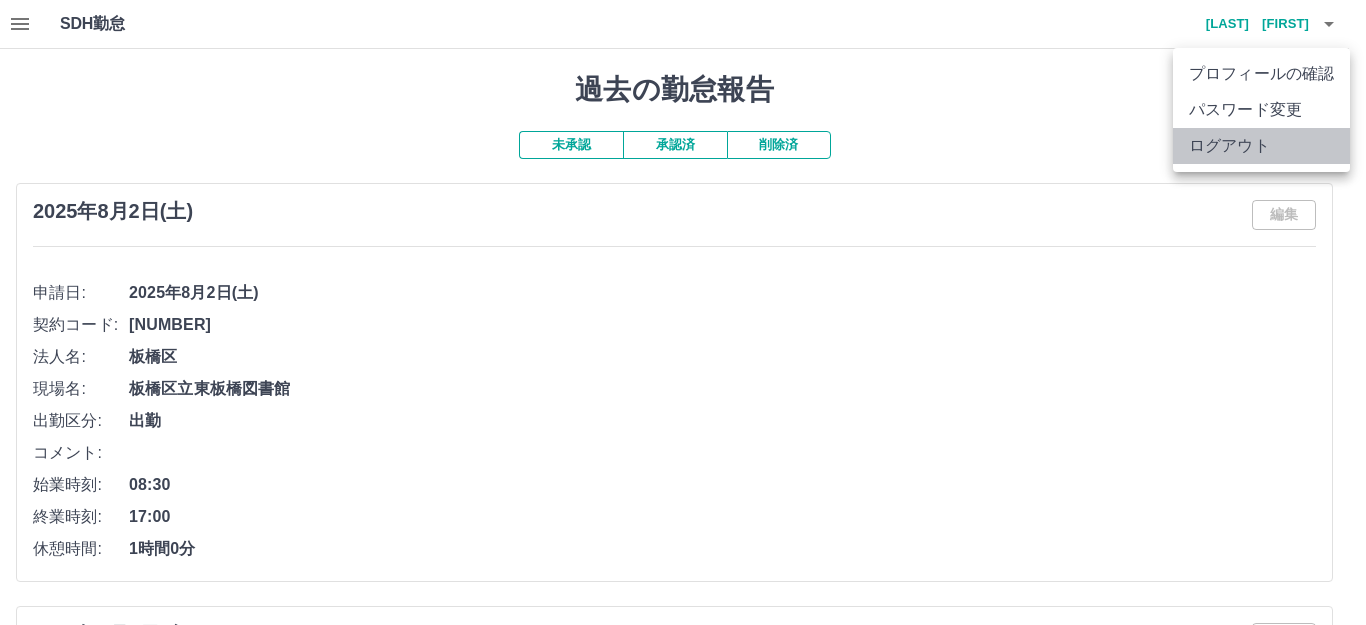 click on "ログアウト" at bounding box center [1261, 146] 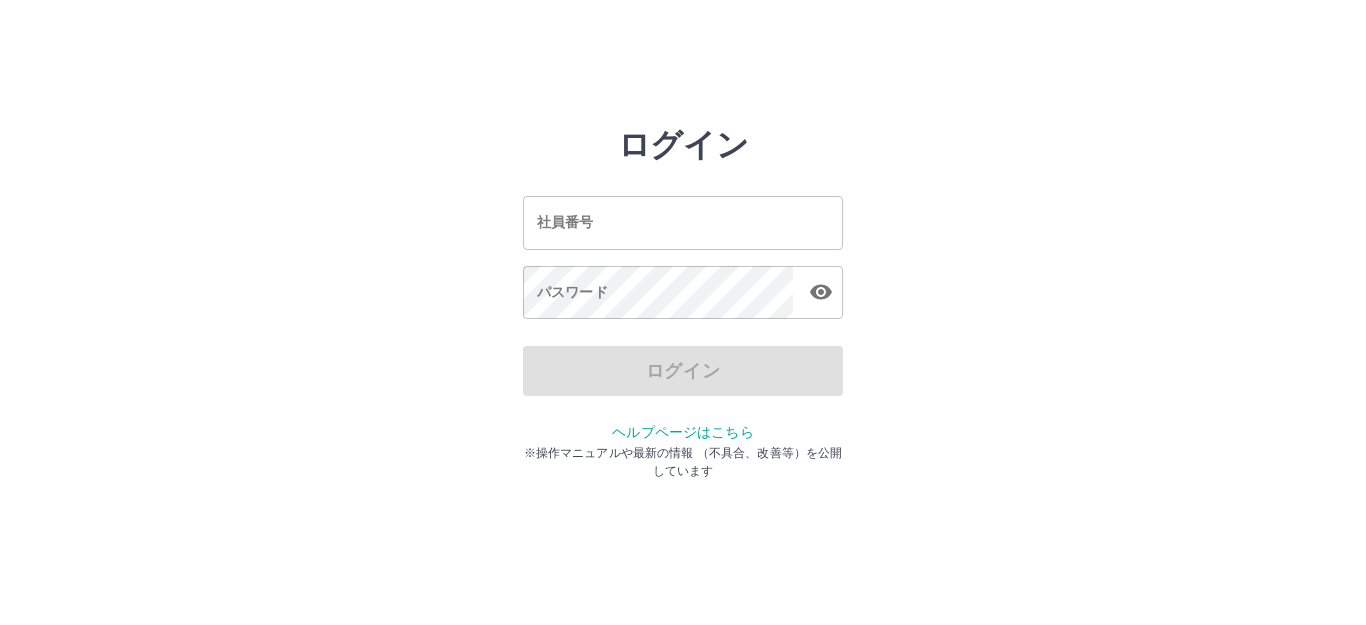 scroll, scrollTop: 0, scrollLeft: 0, axis: both 